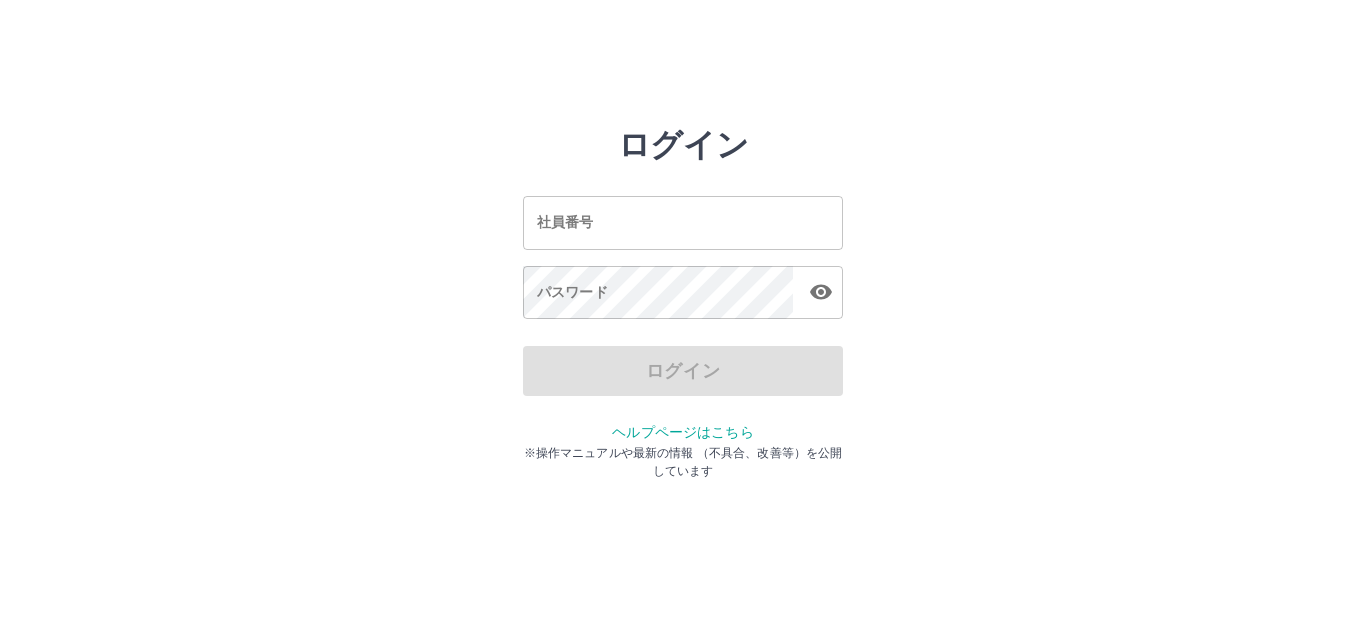 scroll, scrollTop: 0, scrollLeft: 0, axis: both 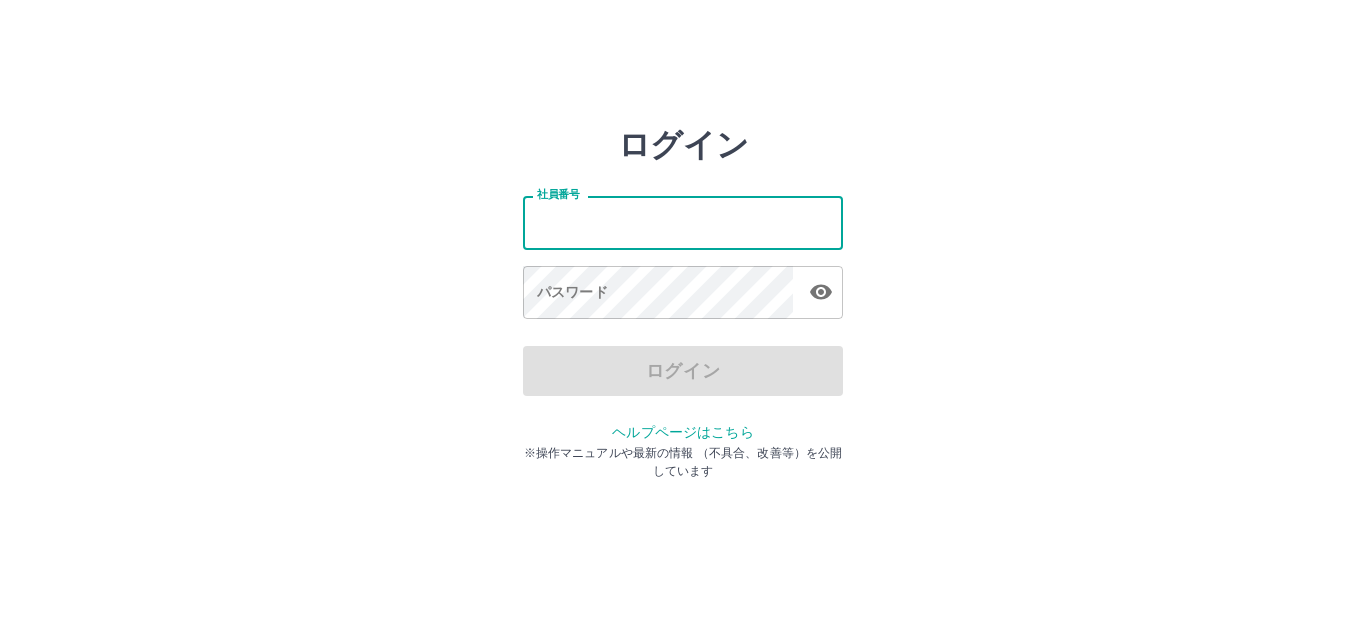 click on "社員番号" at bounding box center [683, 222] 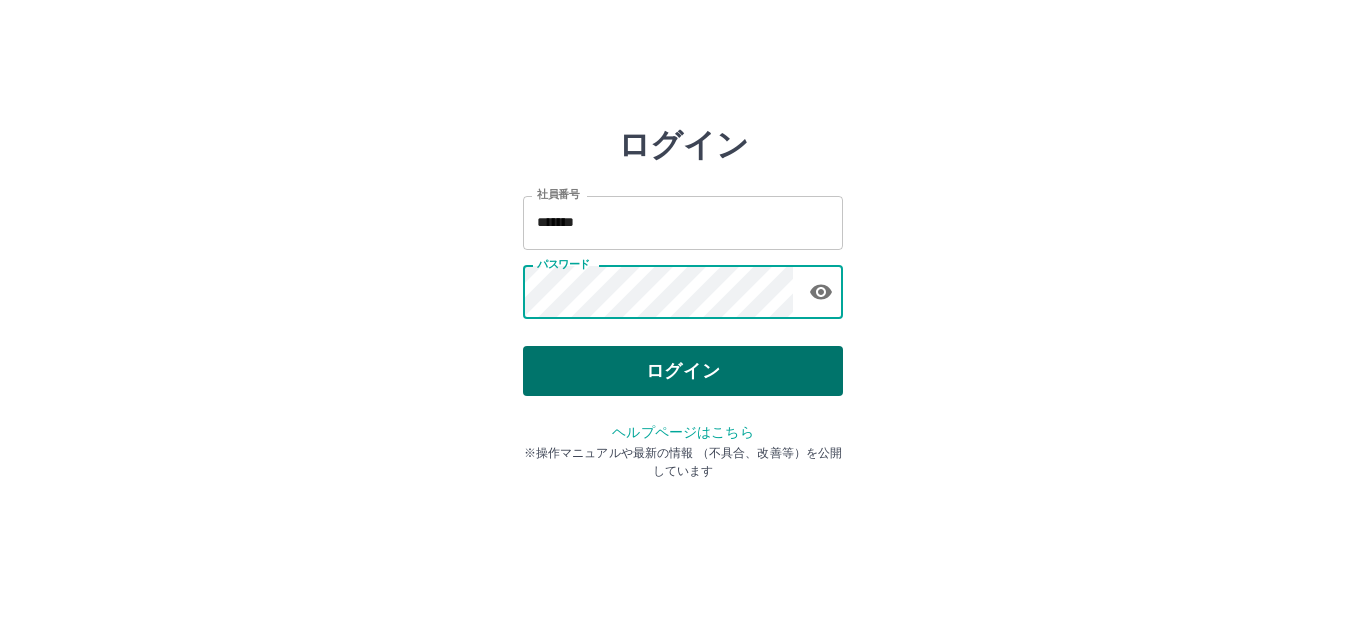 click on "ログイン" at bounding box center [683, 371] 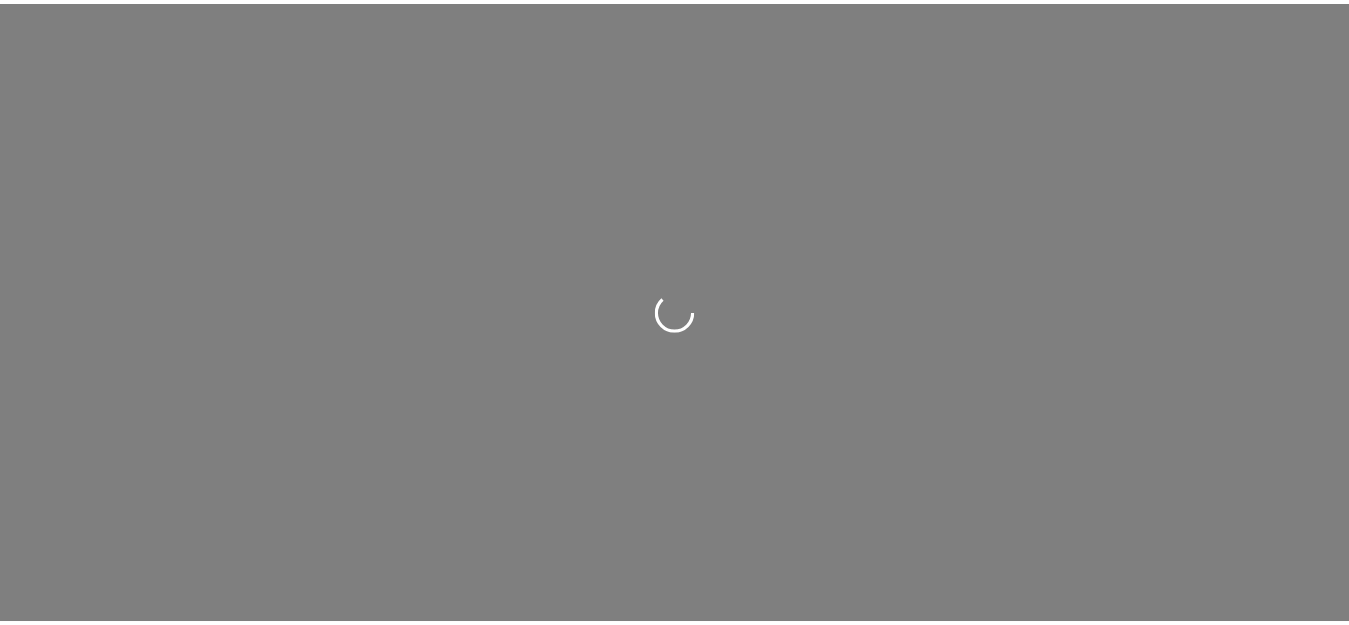 scroll, scrollTop: 0, scrollLeft: 0, axis: both 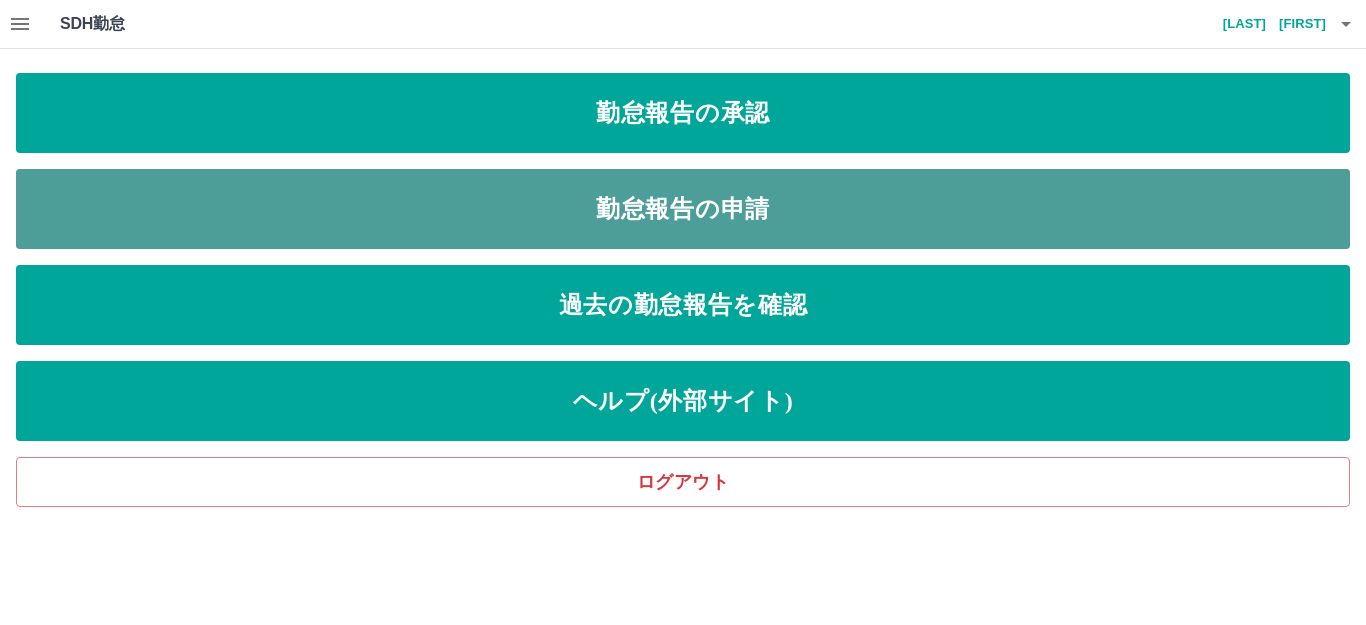 click on "勤怠報告の申請" at bounding box center [683, 209] 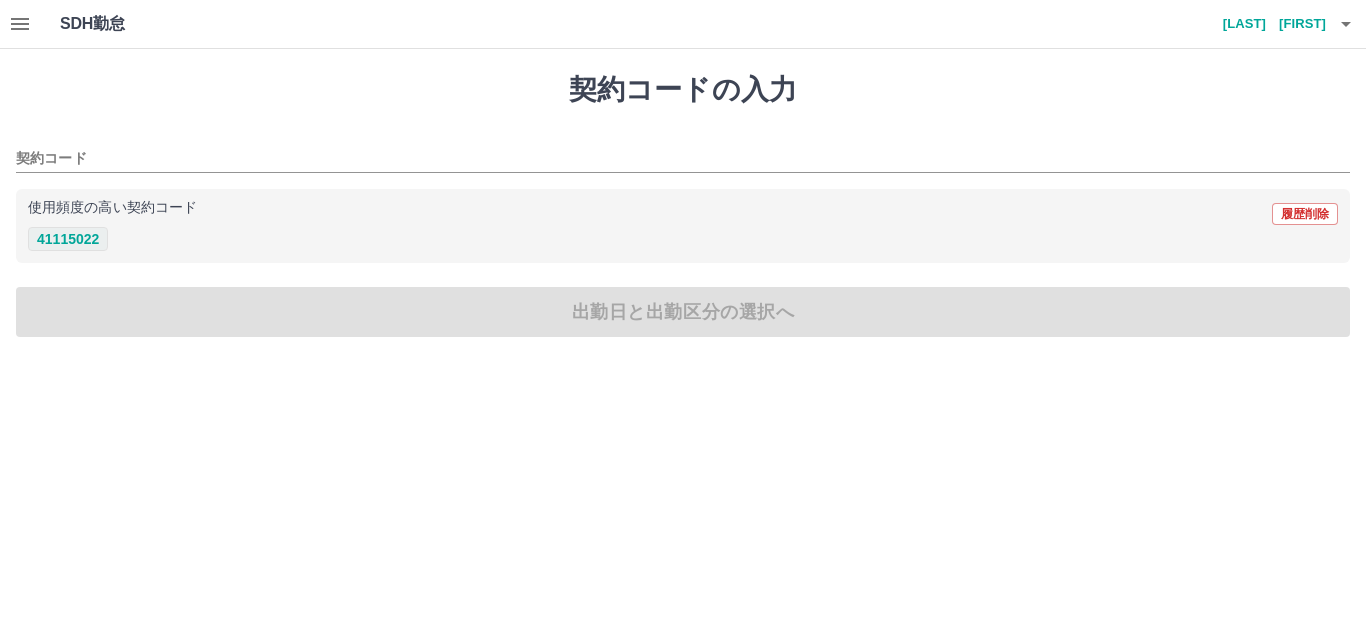 click on "41115022" at bounding box center [68, 239] 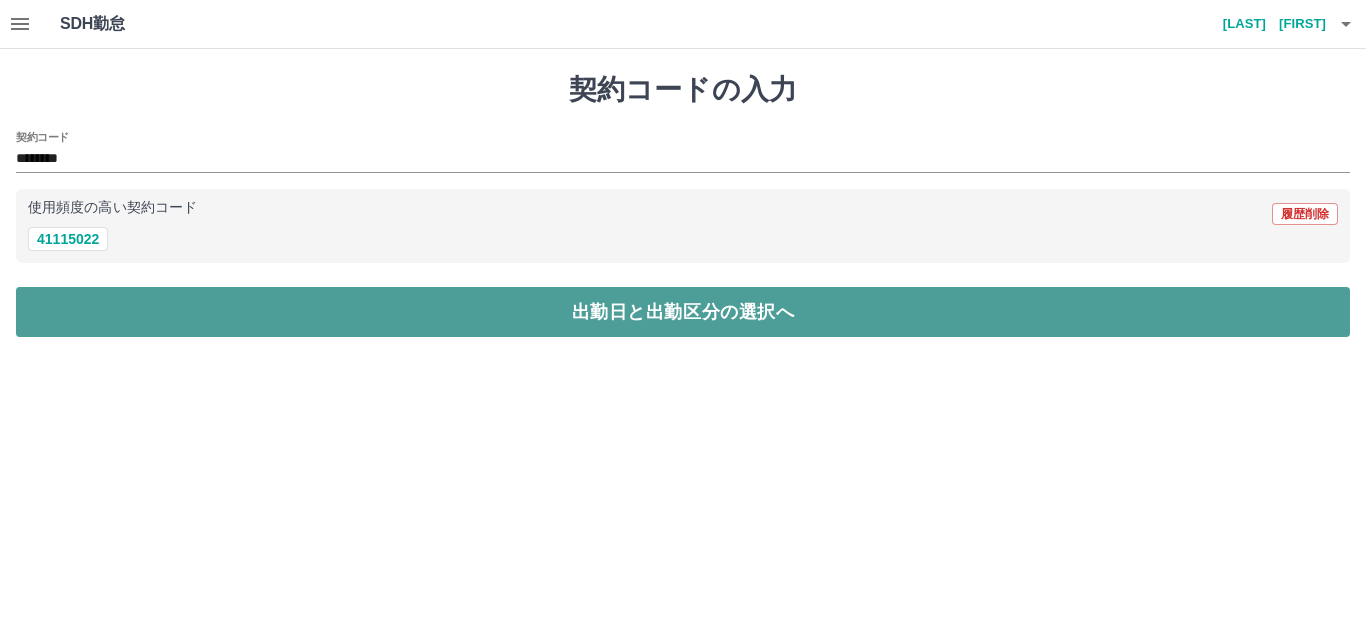 click on "出勤日と出勤区分の選択へ" at bounding box center (683, 312) 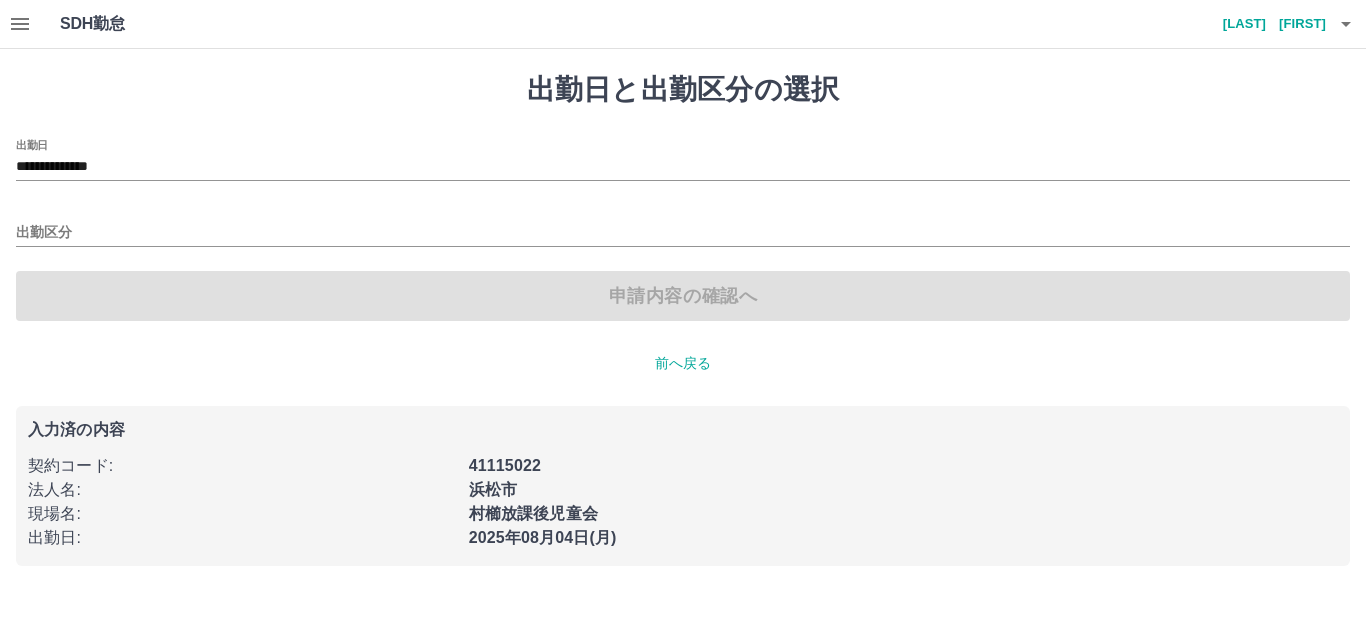 click on "出勤区分" at bounding box center [683, 226] 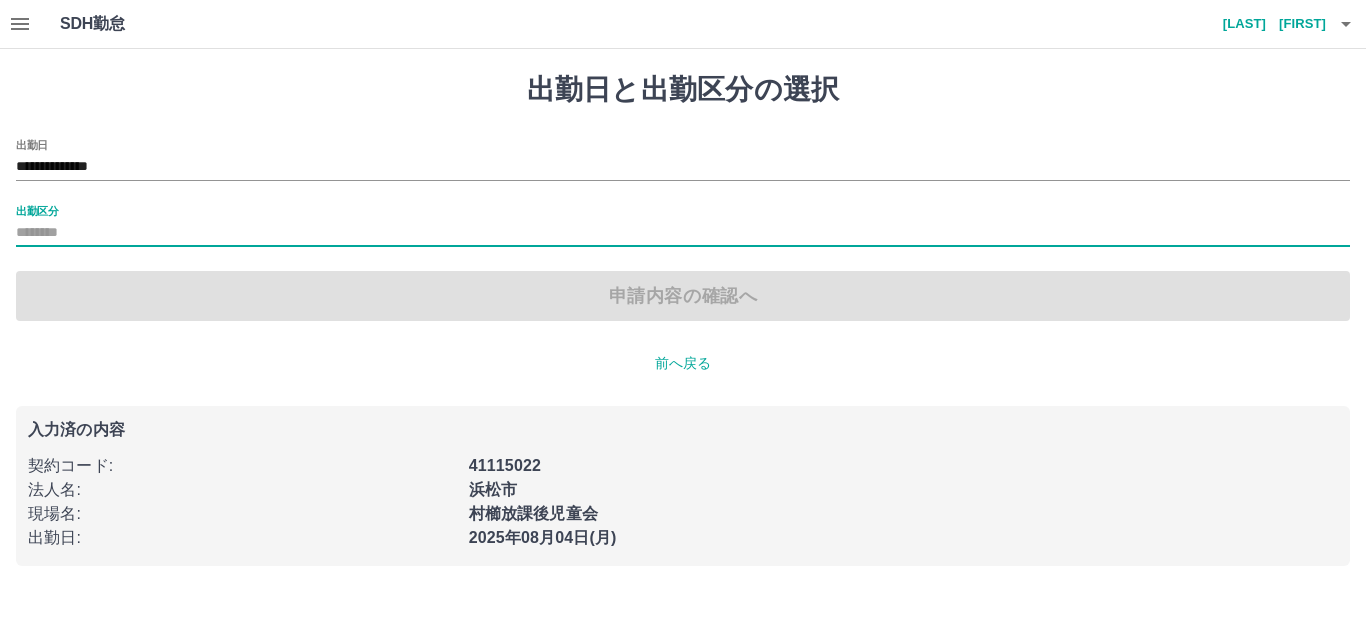 click on "出勤区分" at bounding box center (683, 233) 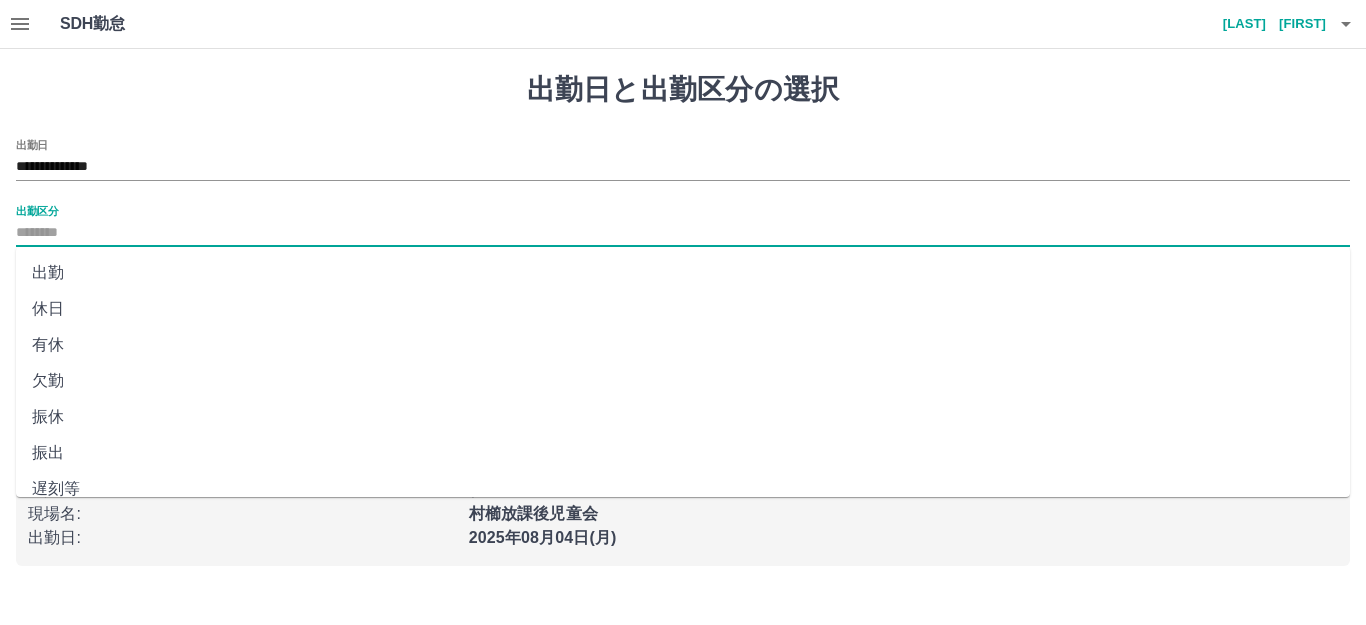 click on "出勤" at bounding box center [683, 273] 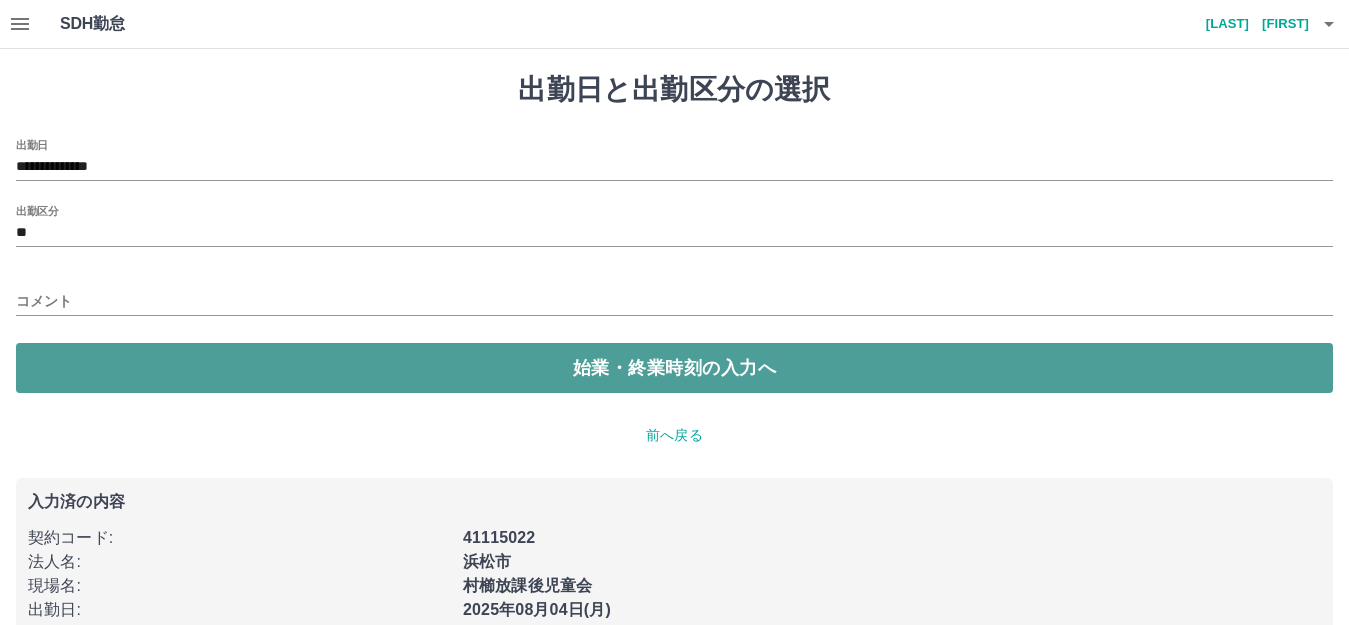 click on "始業・終業時刻の入力へ" at bounding box center [674, 368] 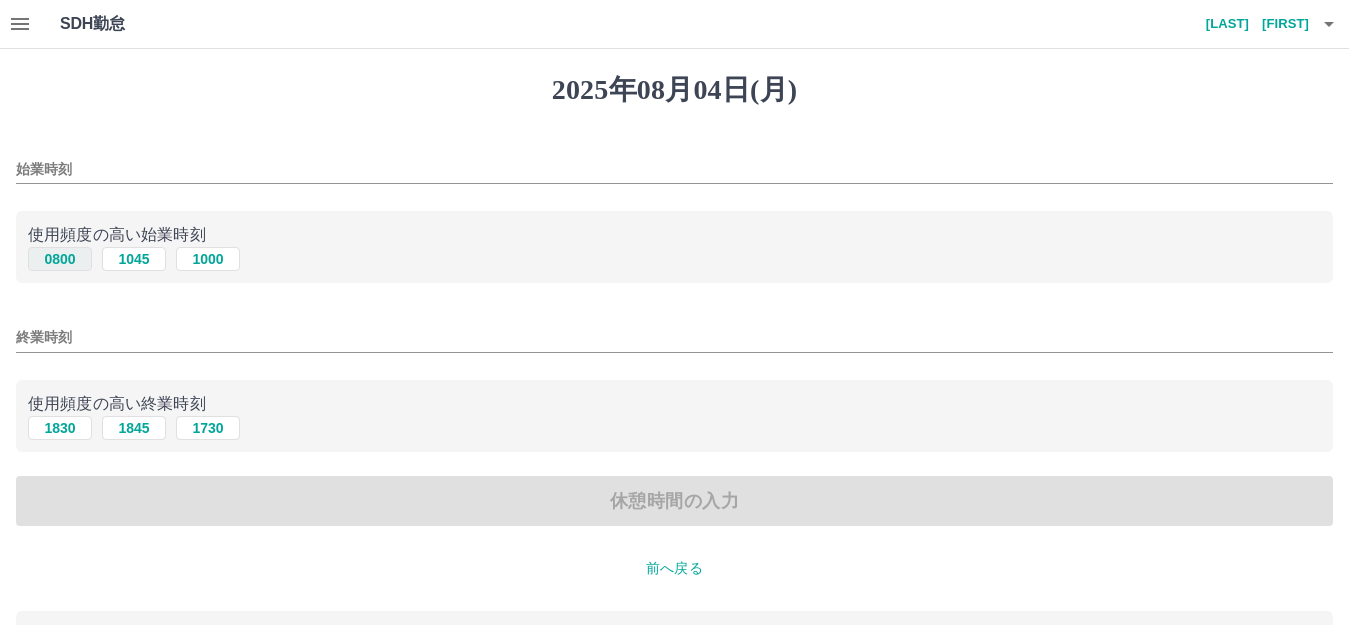 click on "0800" at bounding box center (60, 259) 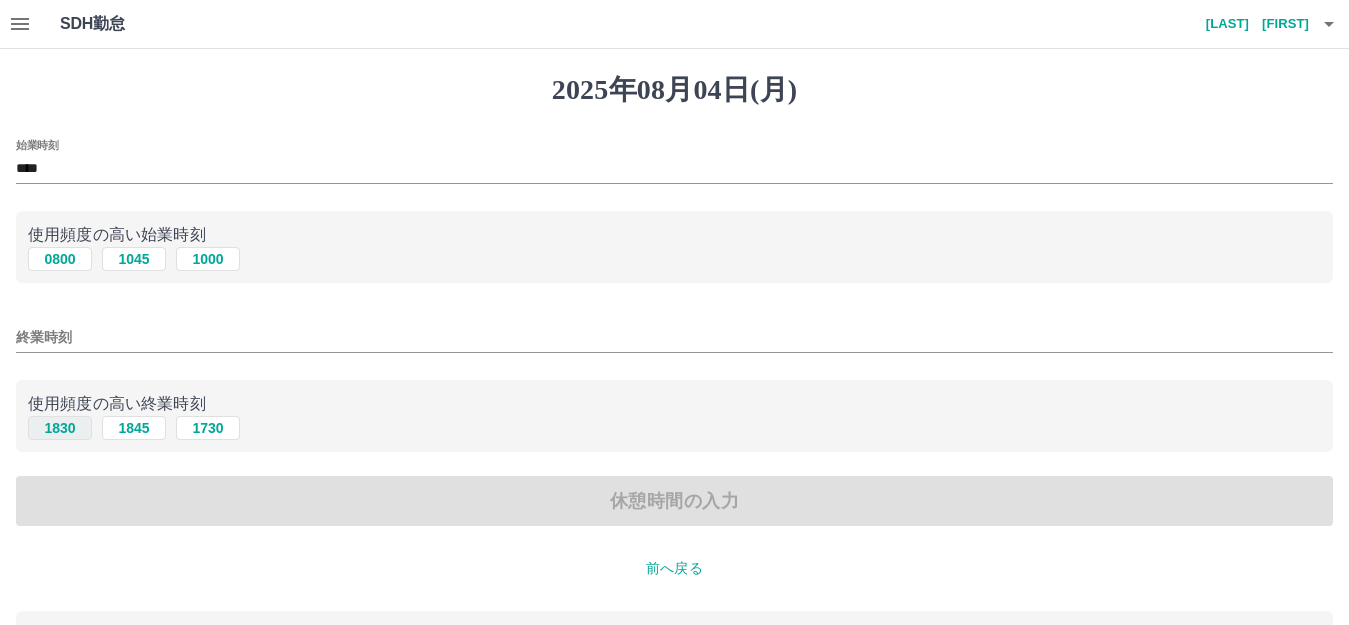 click on "1830" at bounding box center (60, 428) 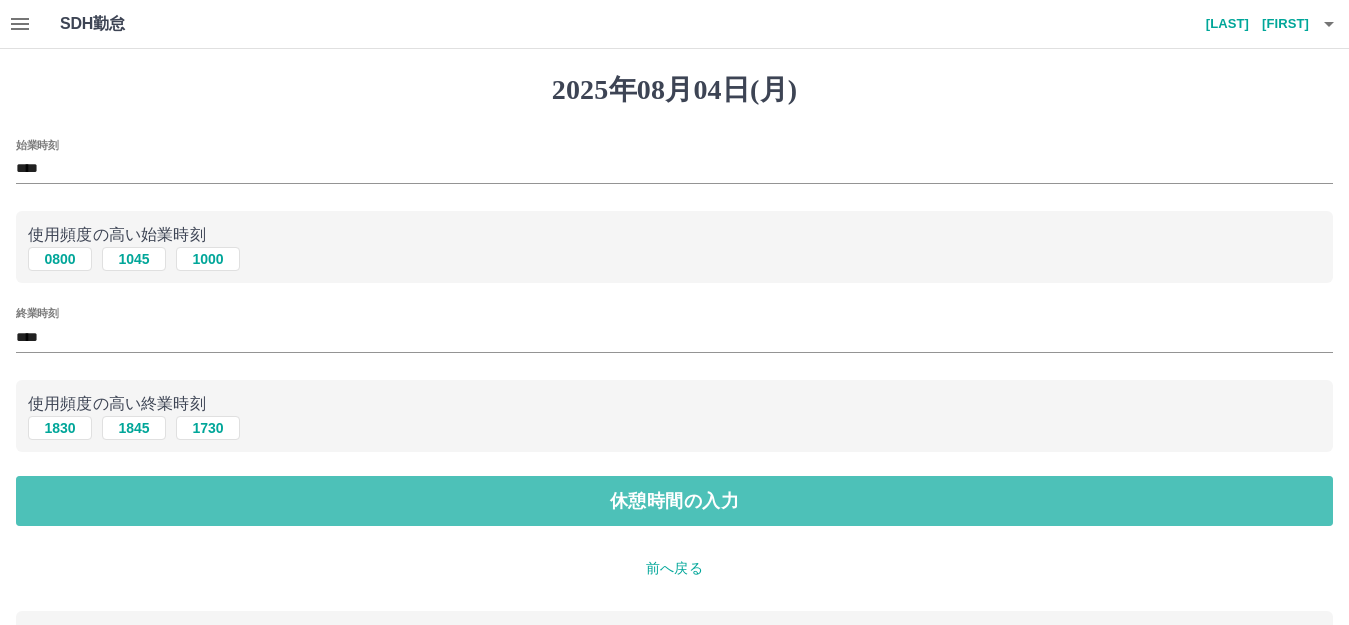 click on "休憩時間の入力" at bounding box center [674, 501] 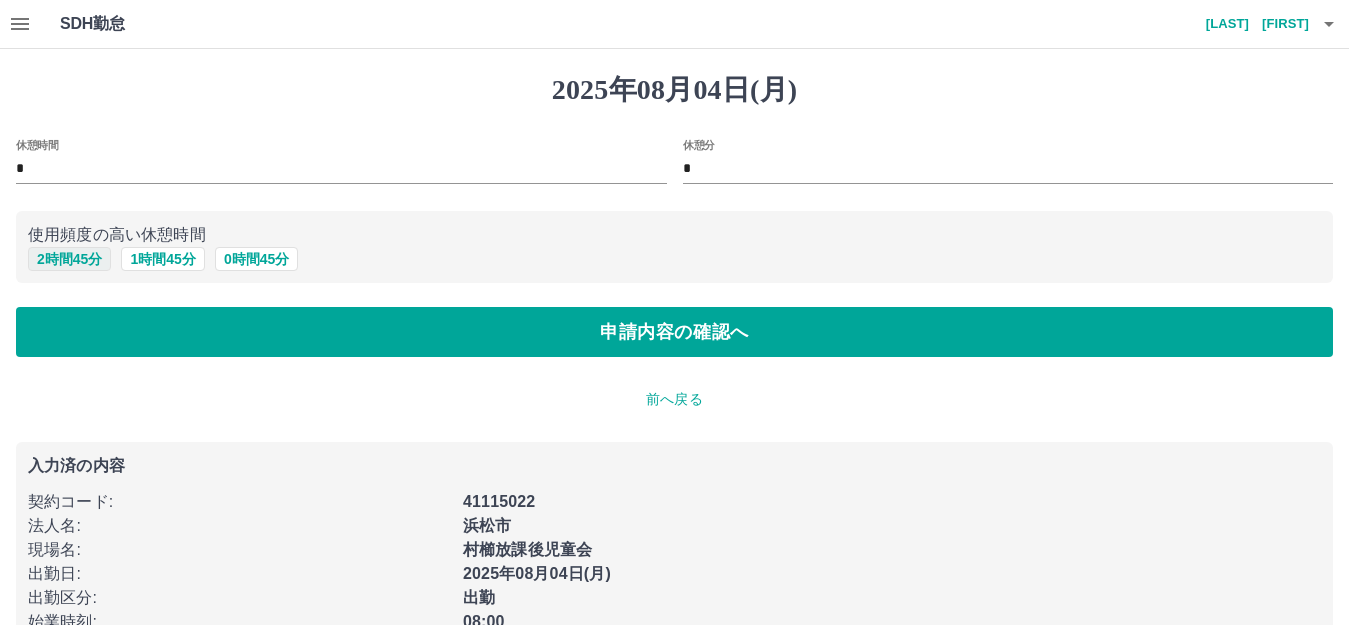 click on "2 時間 45 分" at bounding box center (69, 259) 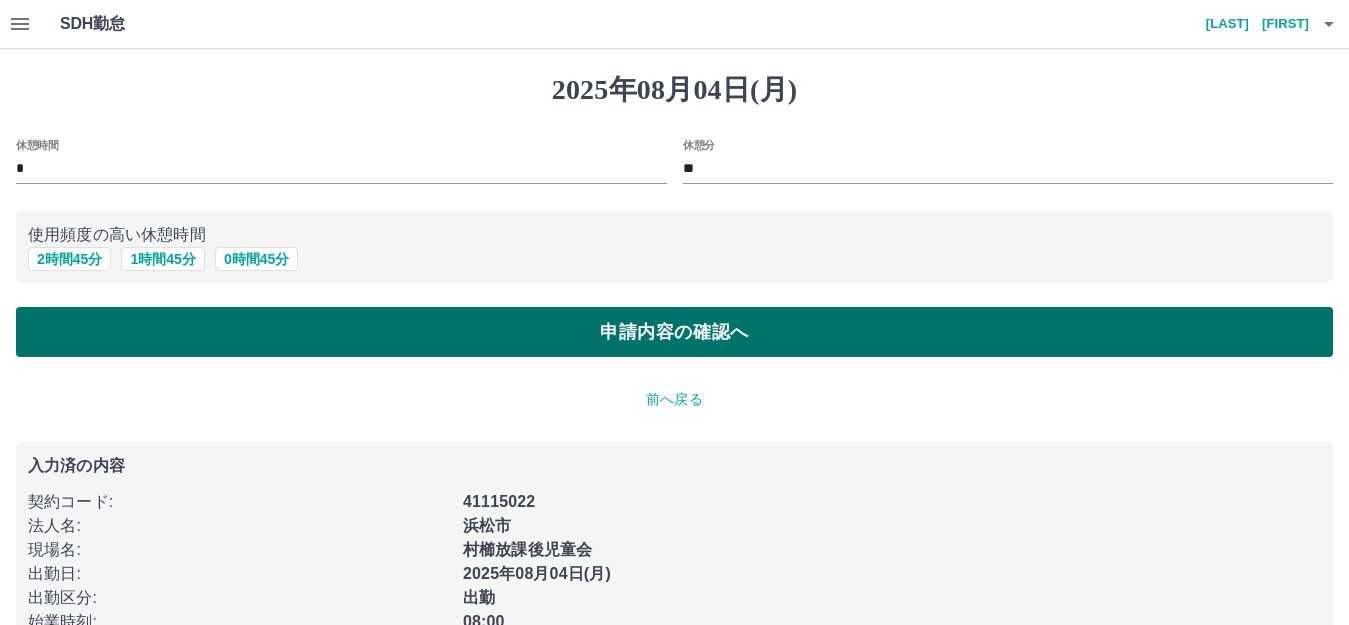 click on "申請内容の確認へ" at bounding box center [674, 332] 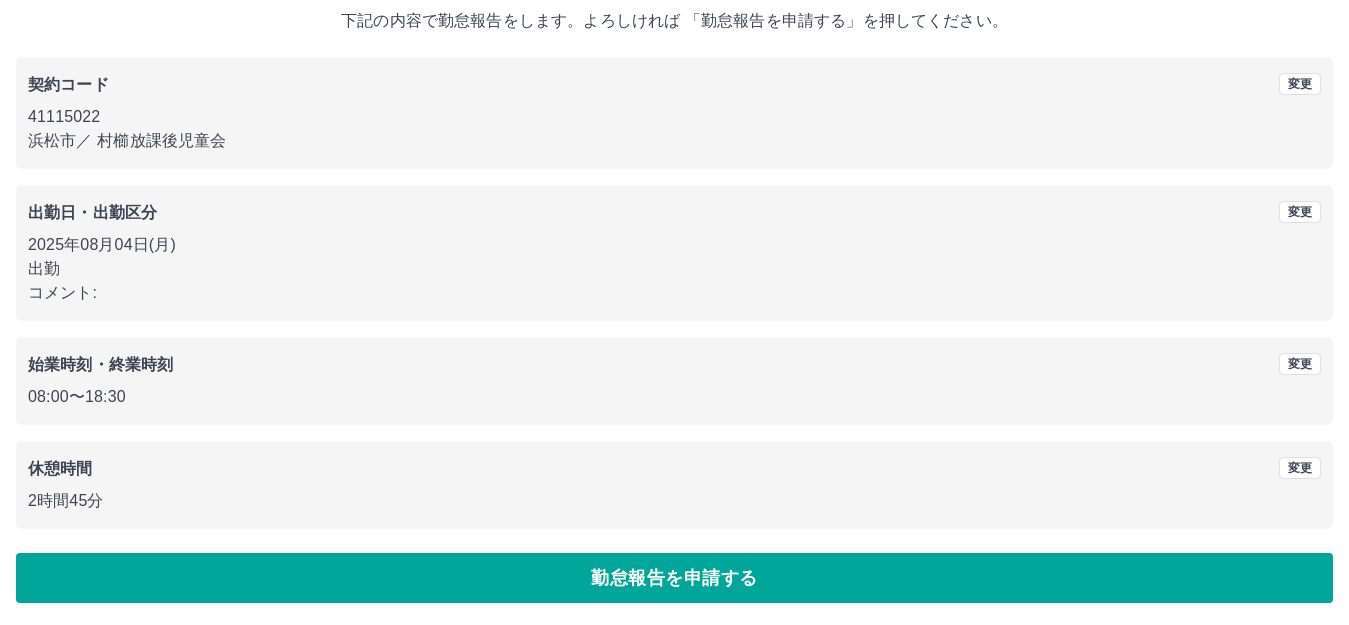 scroll, scrollTop: 124, scrollLeft: 0, axis: vertical 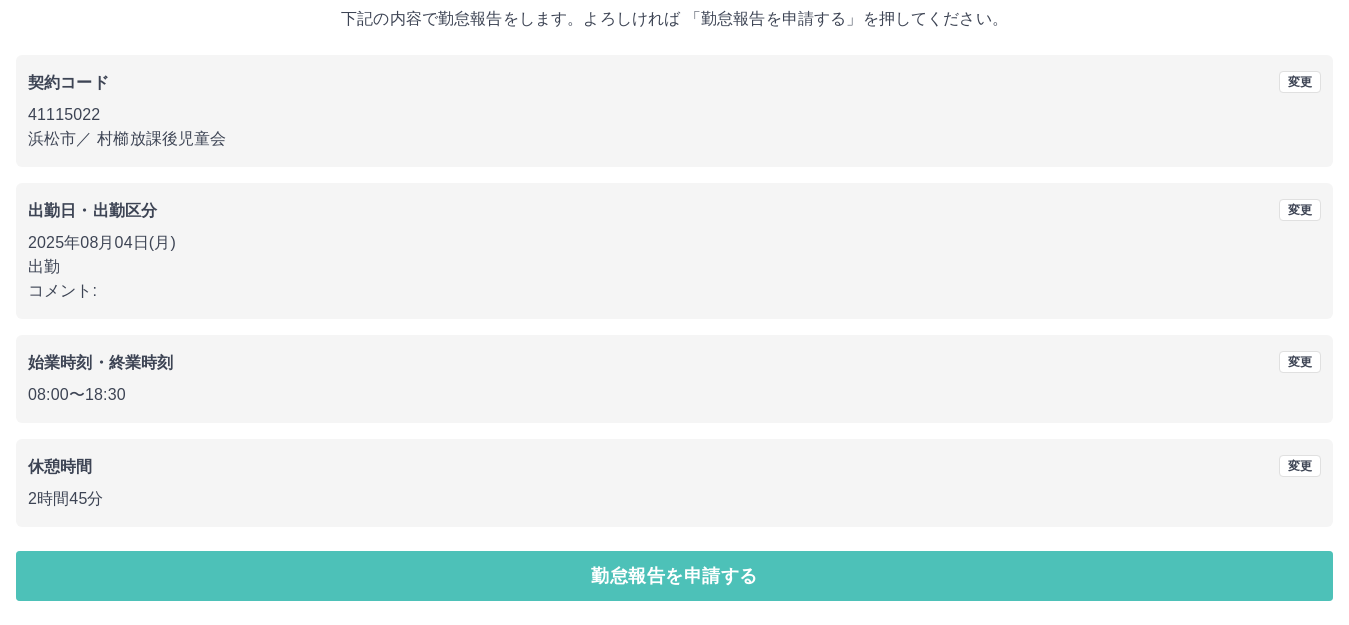 click on "勤怠報告を申請する" at bounding box center (674, 576) 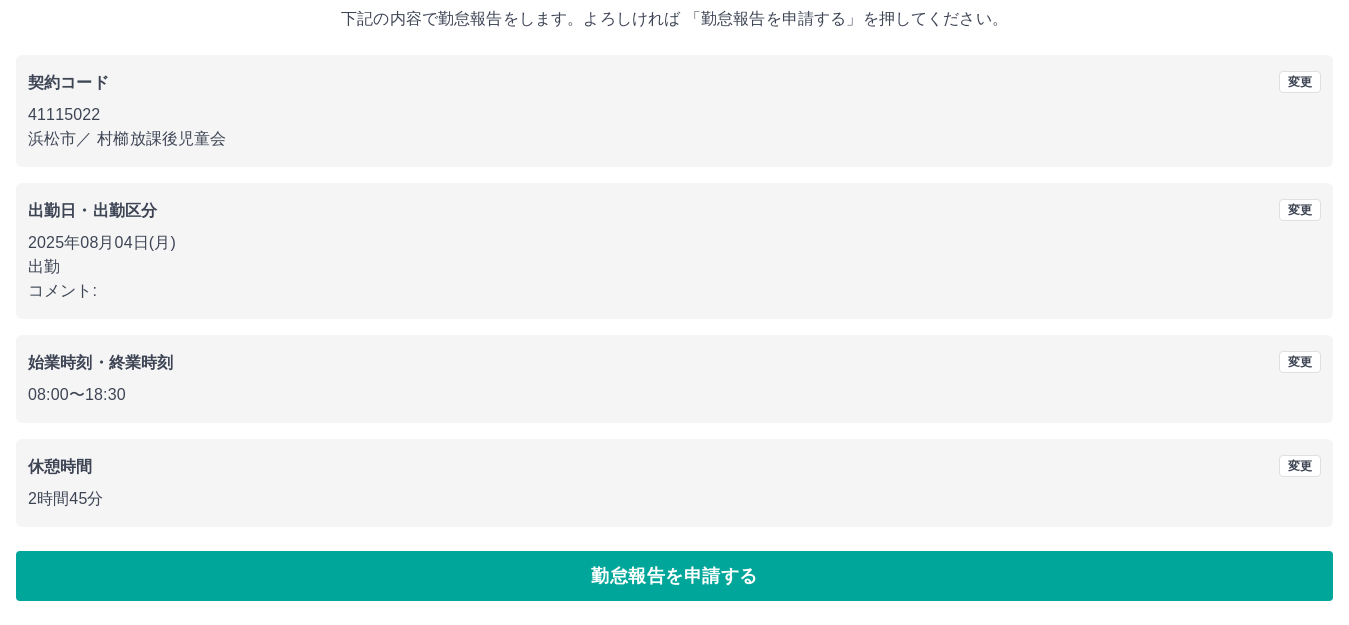 scroll, scrollTop: 0, scrollLeft: 0, axis: both 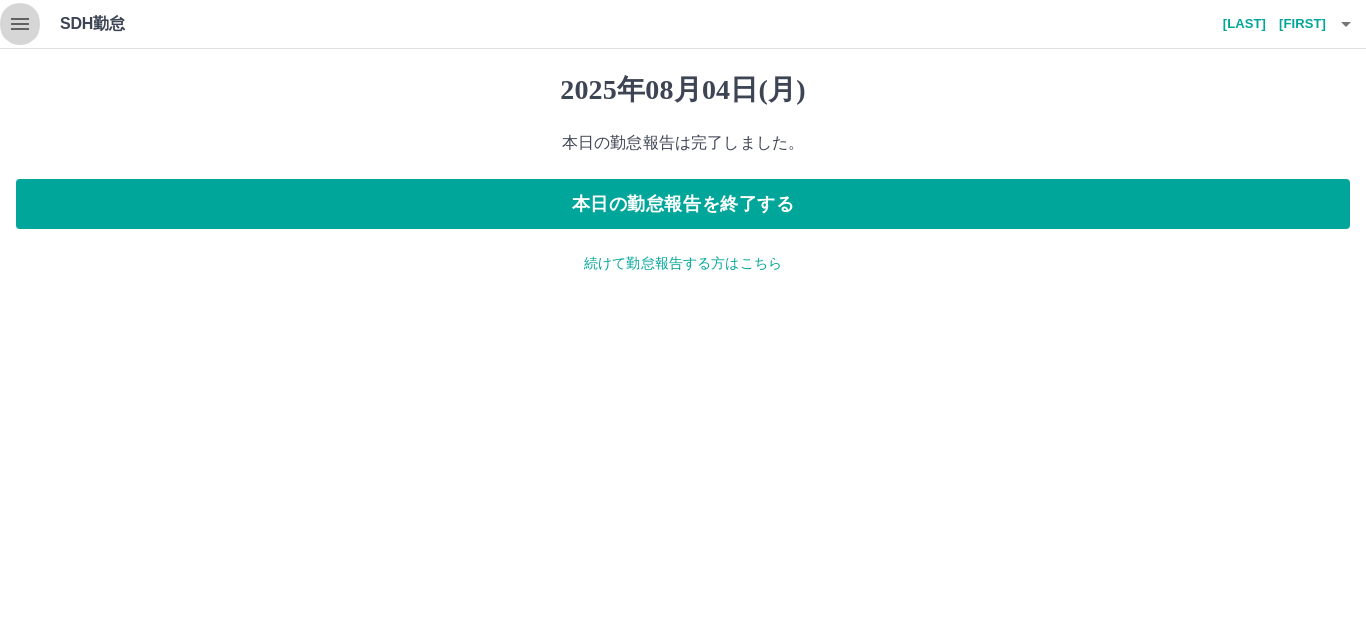click 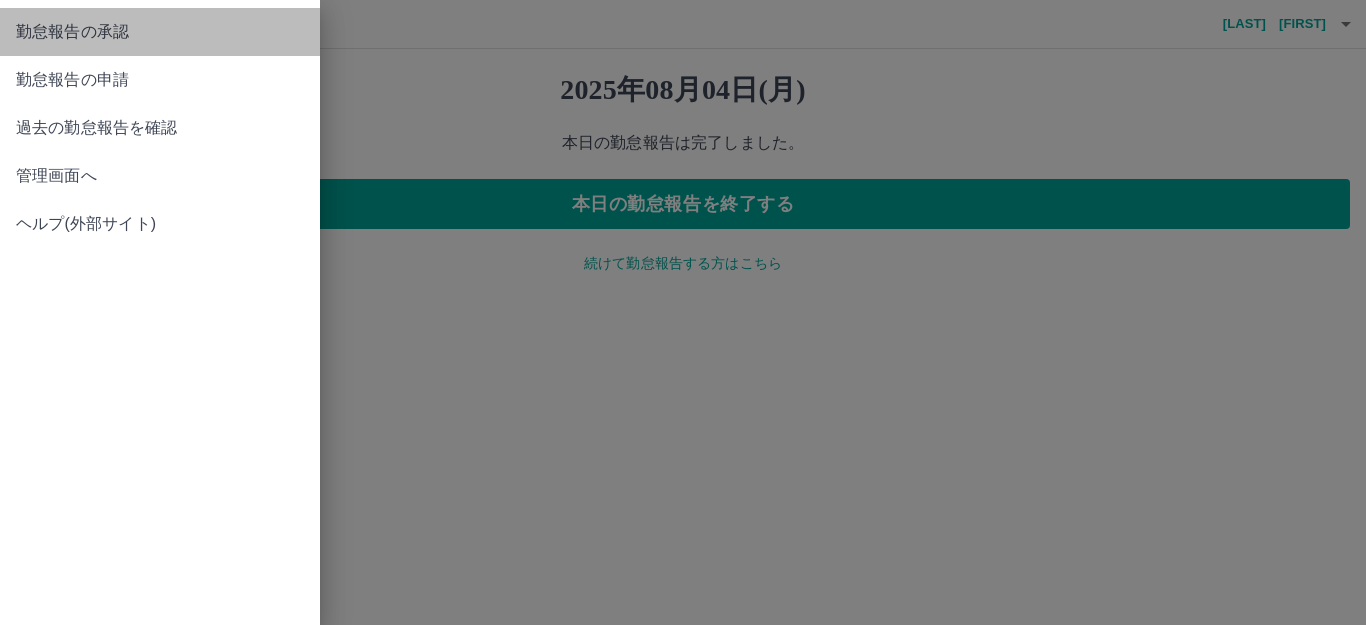 click on "勤怠報告の承認" at bounding box center [160, 32] 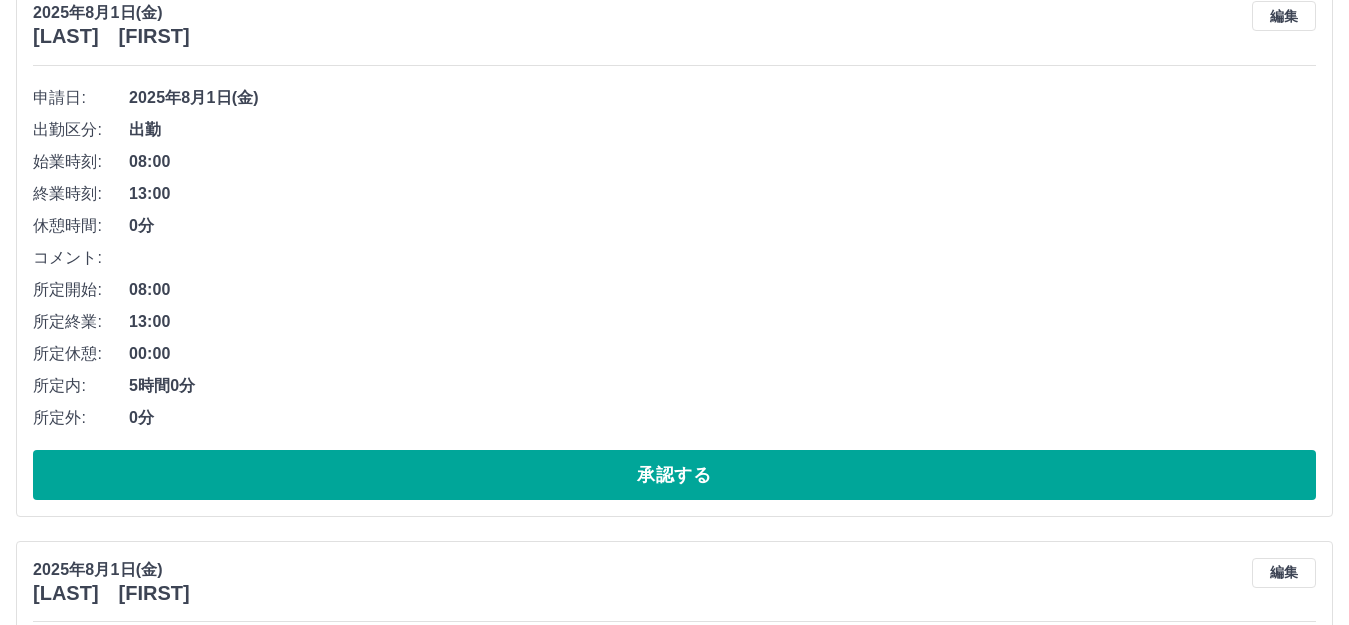 scroll, scrollTop: 1400, scrollLeft: 0, axis: vertical 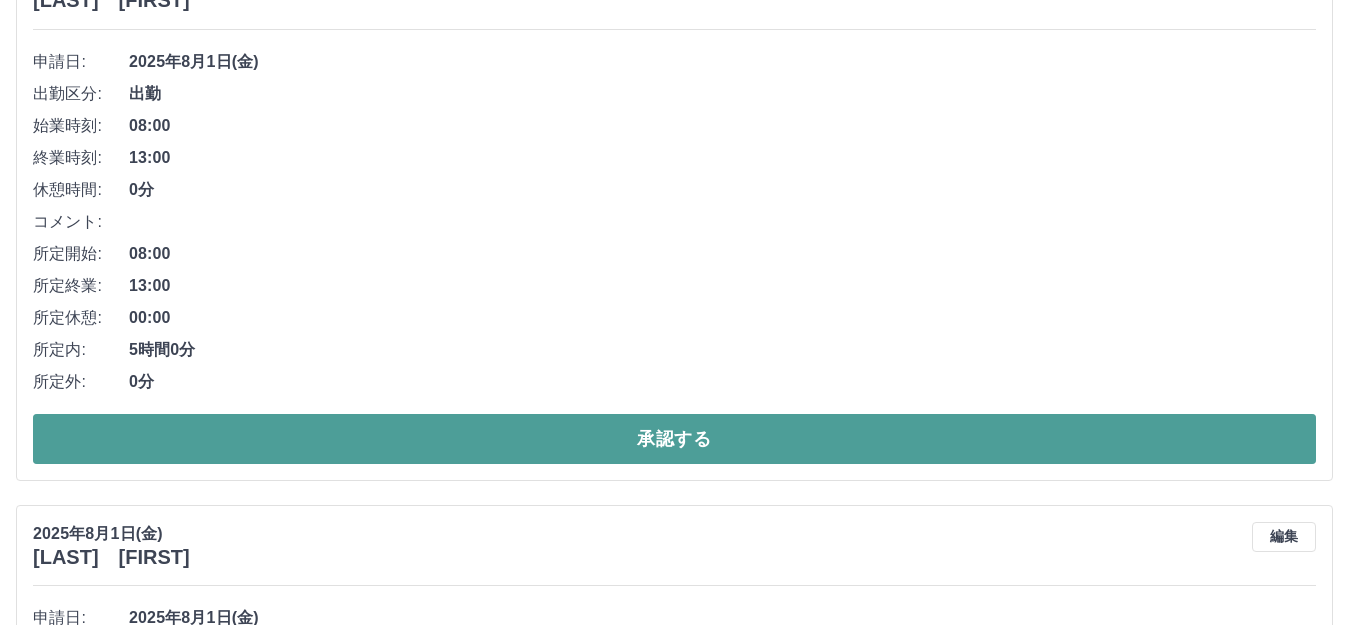 click on "承認する" at bounding box center [674, 439] 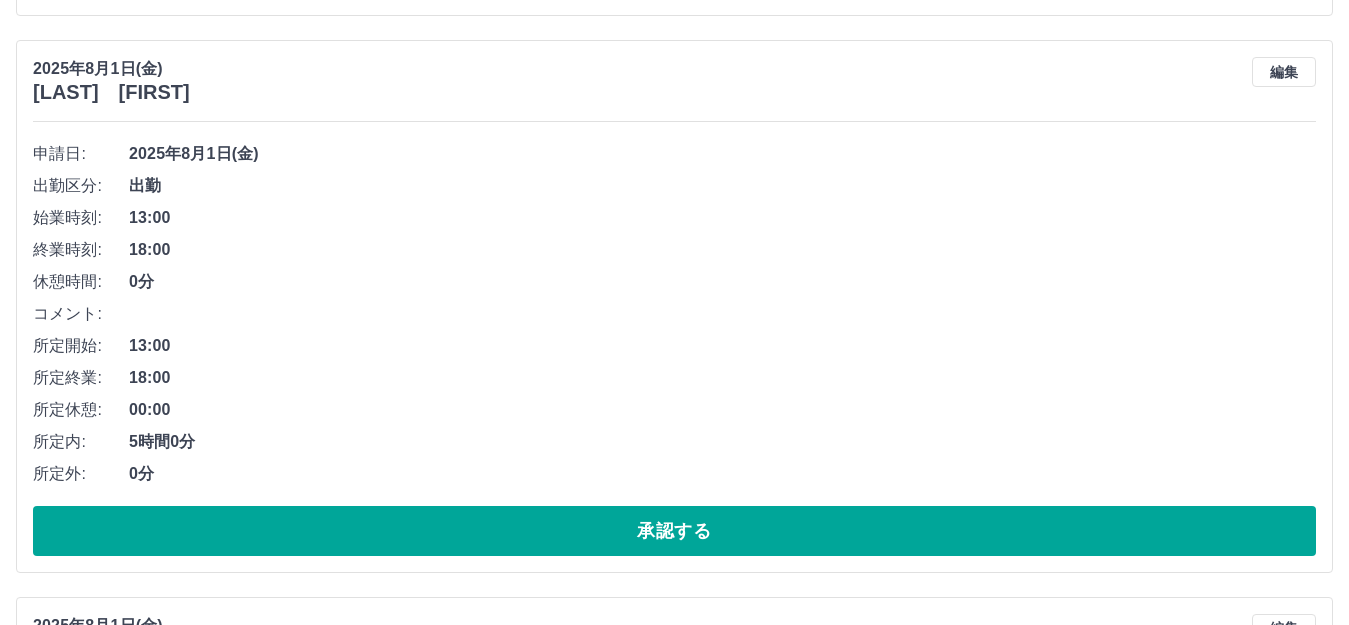 scroll, scrollTop: 1343, scrollLeft: 0, axis: vertical 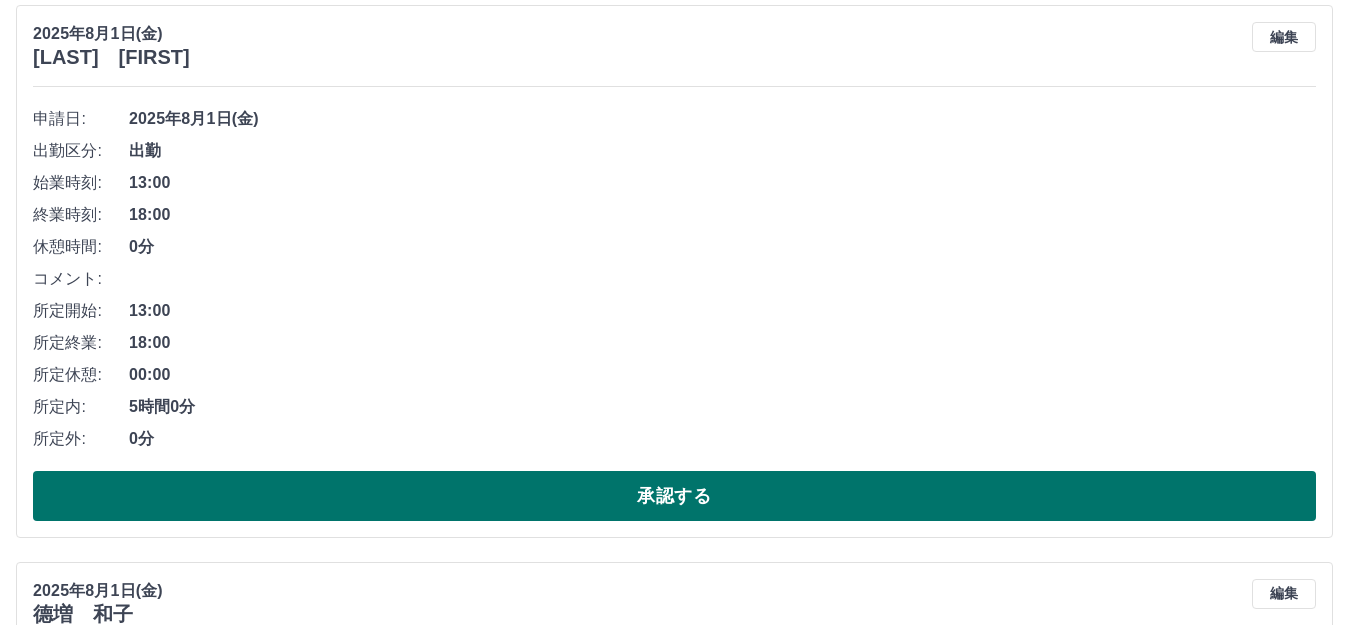drag, startPoint x: 366, startPoint y: 498, endPoint x: 349, endPoint y: 472, distance: 31.06445 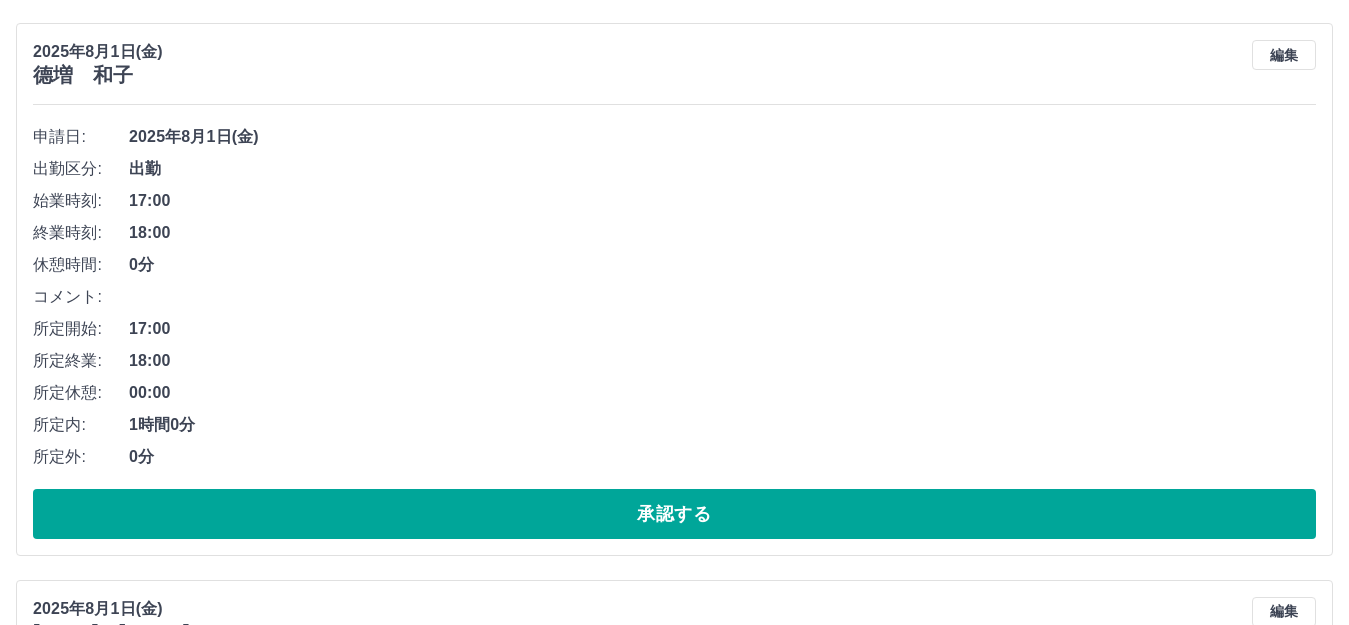 scroll, scrollTop: 1486, scrollLeft: 0, axis: vertical 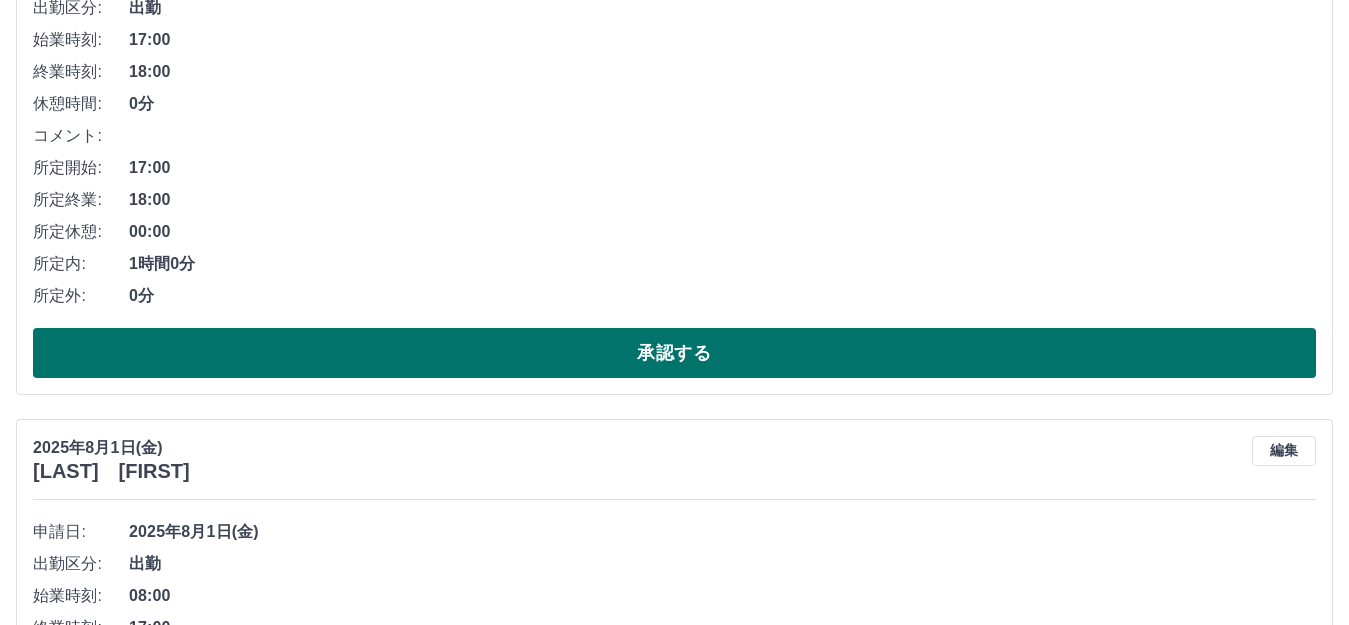 click on "承認する" at bounding box center (674, 353) 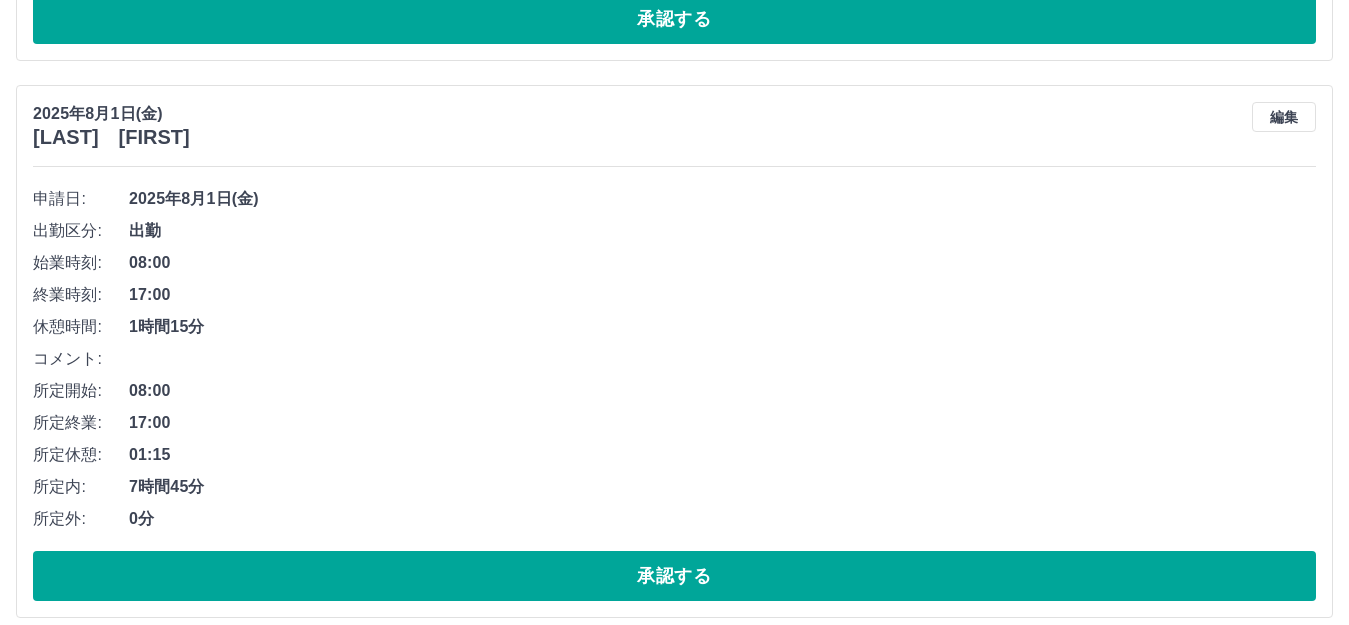 scroll, scrollTop: 1282, scrollLeft: 0, axis: vertical 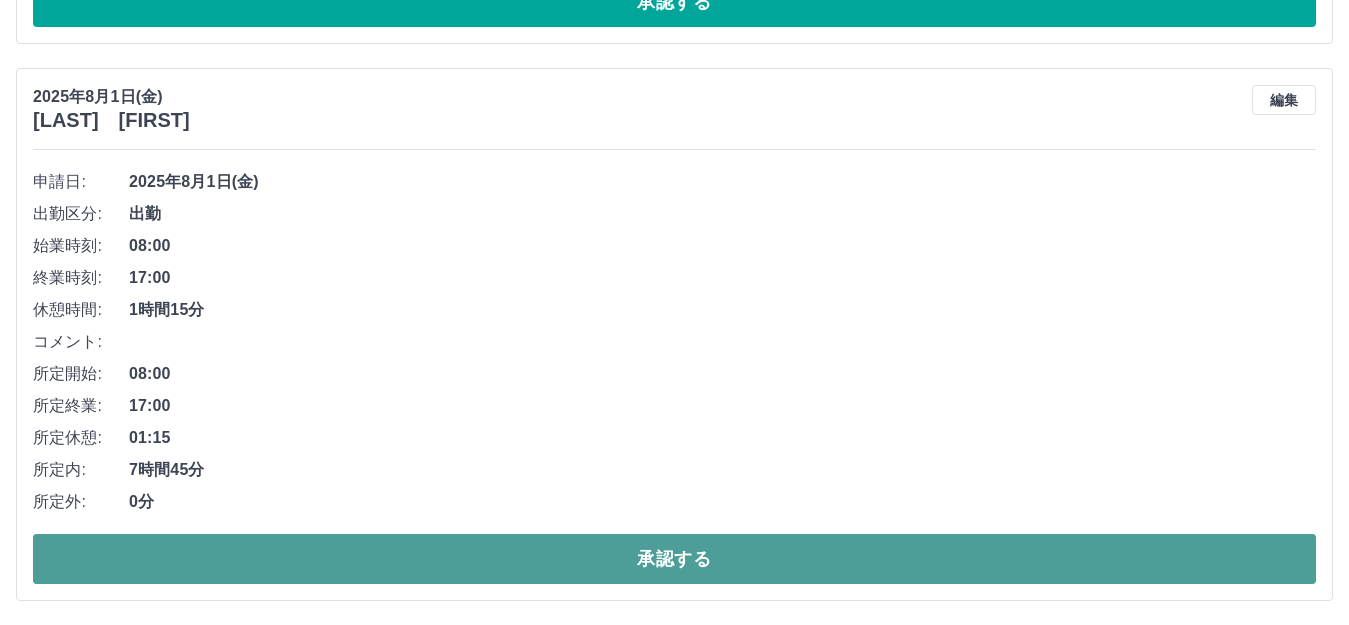 click on "承認する" at bounding box center [674, 559] 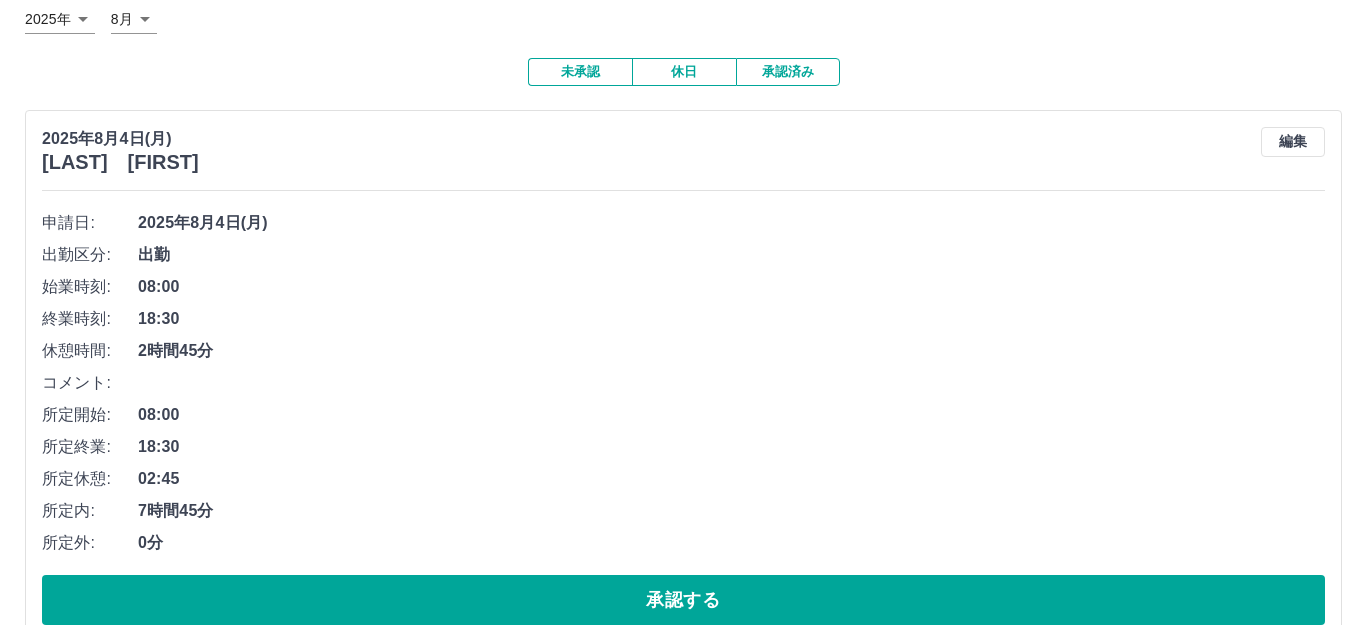 scroll, scrollTop: 0, scrollLeft: 0, axis: both 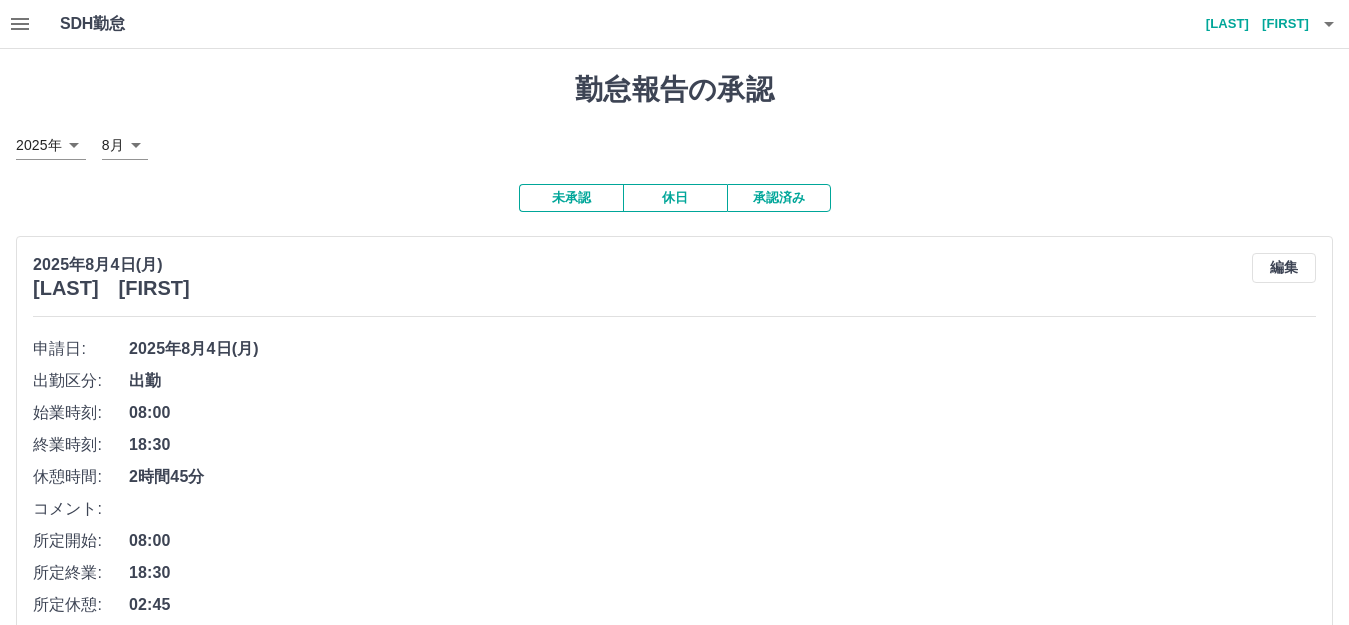 click at bounding box center (1329, 24) 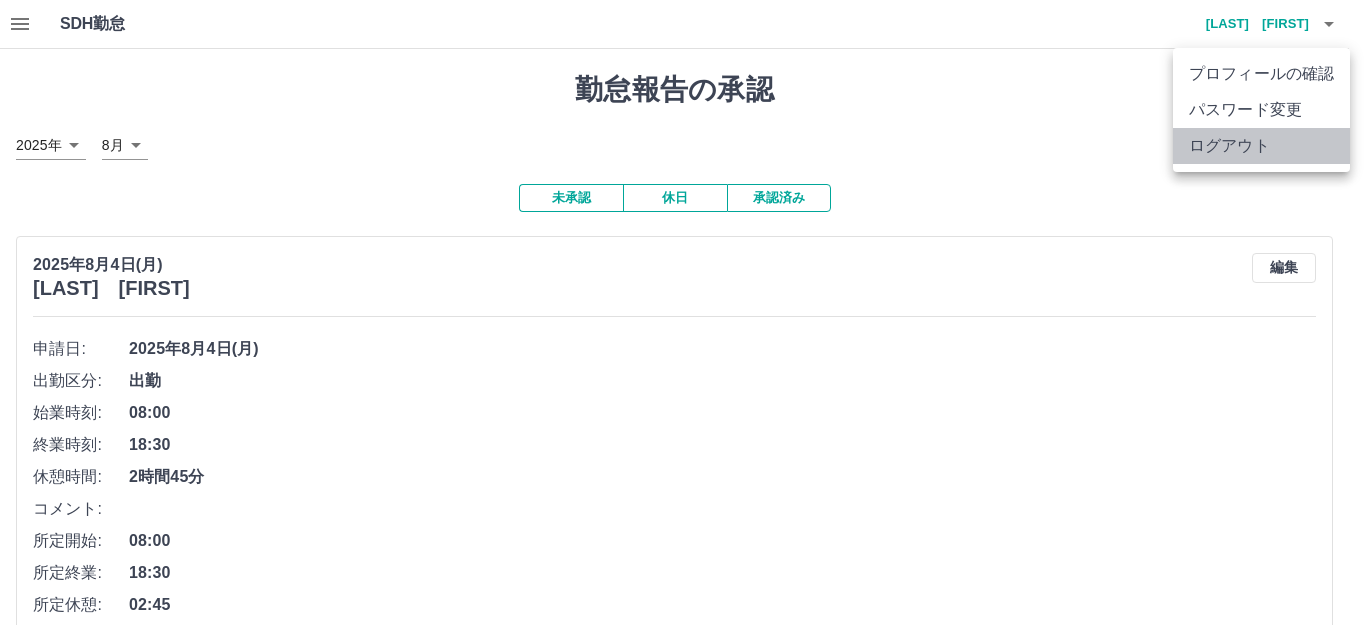 click on "ログアウト" at bounding box center [1261, 146] 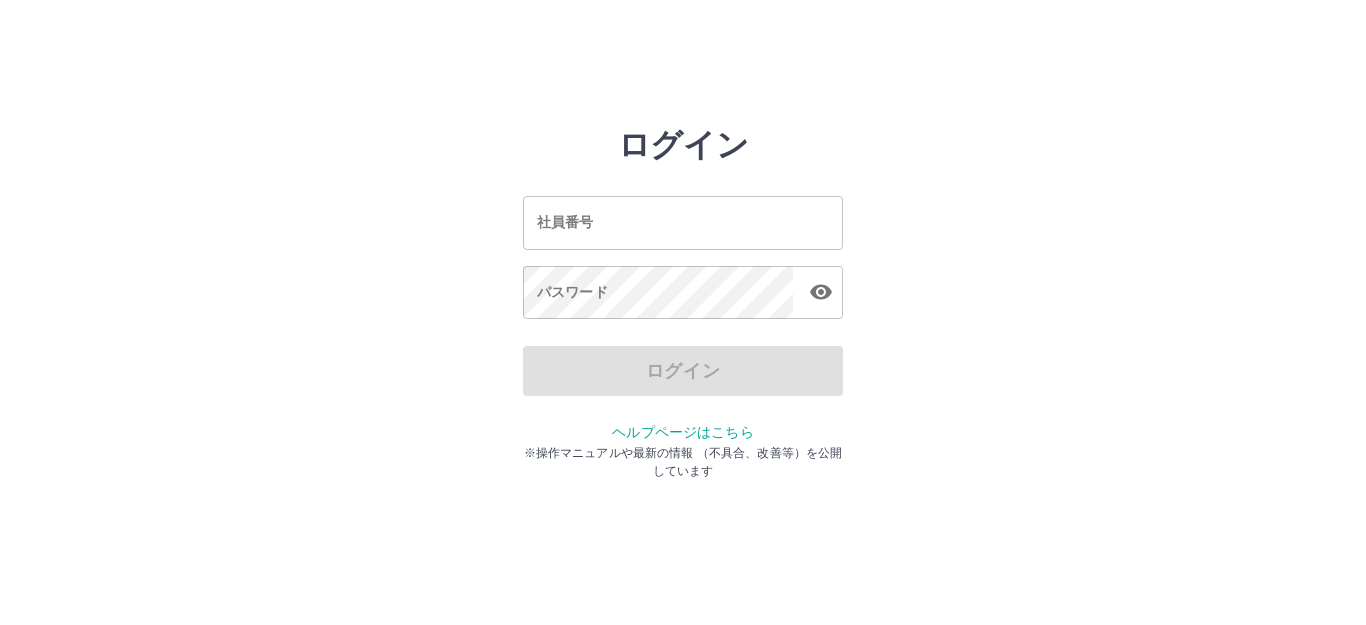 scroll, scrollTop: 0, scrollLeft: 0, axis: both 